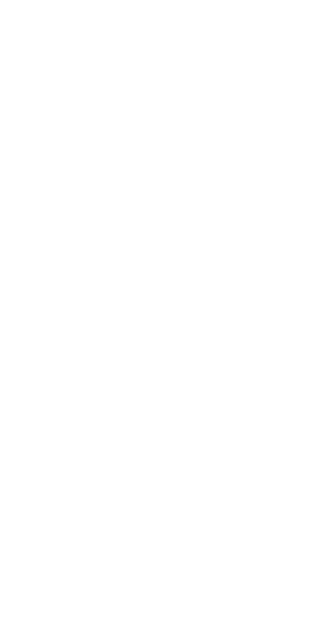 scroll, scrollTop: 0, scrollLeft: 0, axis: both 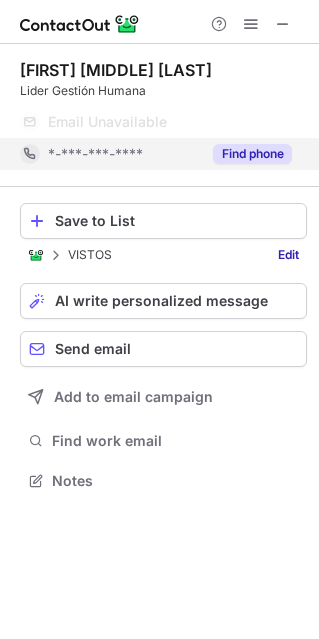 click on "Find phone" at bounding box center [252, 154] 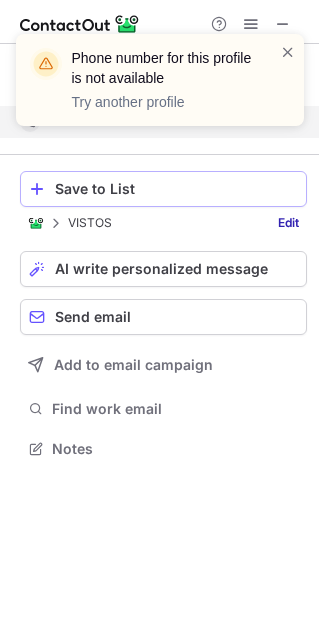 scroll, scrollTop: 434, scrollLeft: 319, axis: both 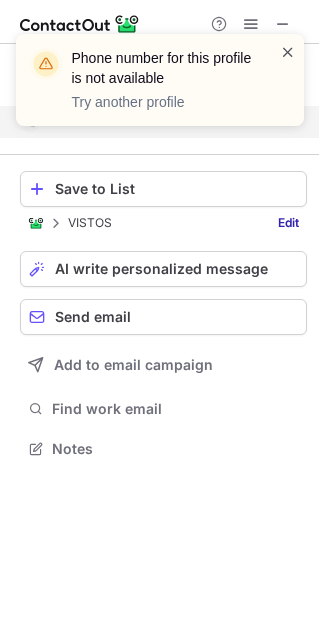 click at bounding box center (288, 52) 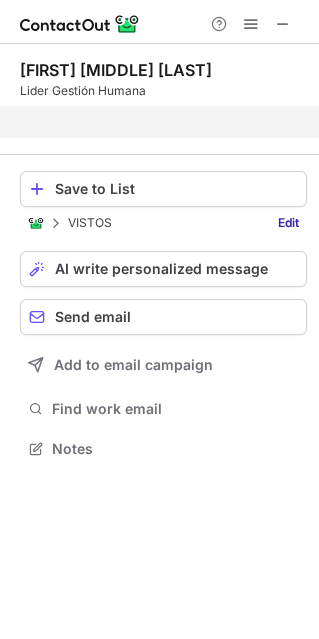 click on "Phone number for this profile is not available Try another profile" at bounding box center [160, 88] 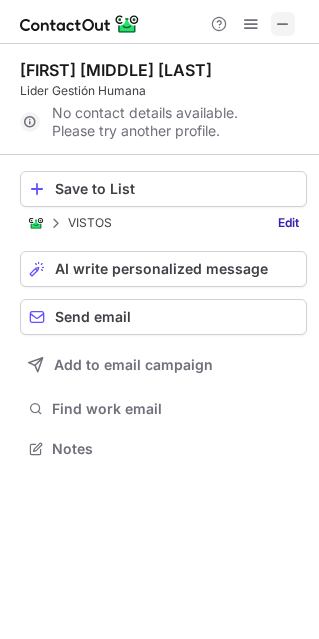 click at bounding box center (283, 24) 